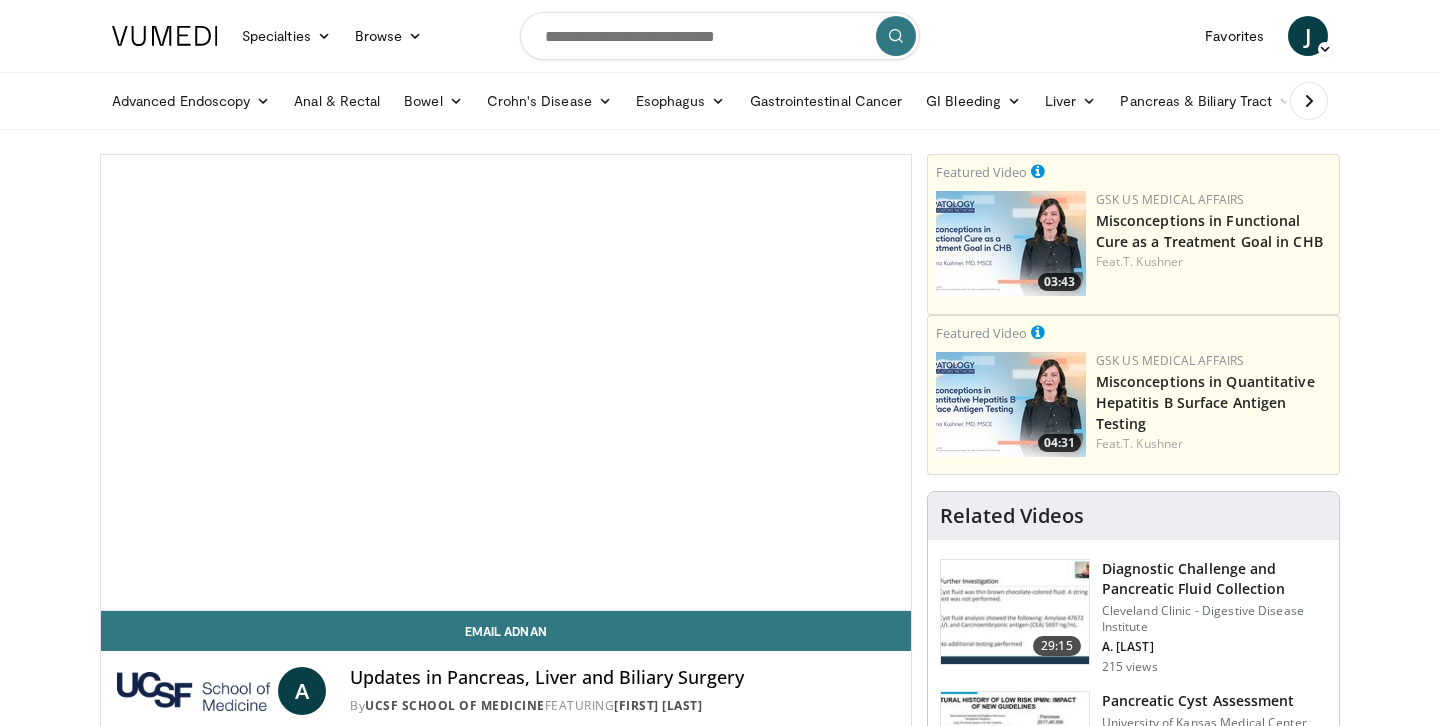 scroll, scrollTop: 0, scrollLeft: 0, axis: both 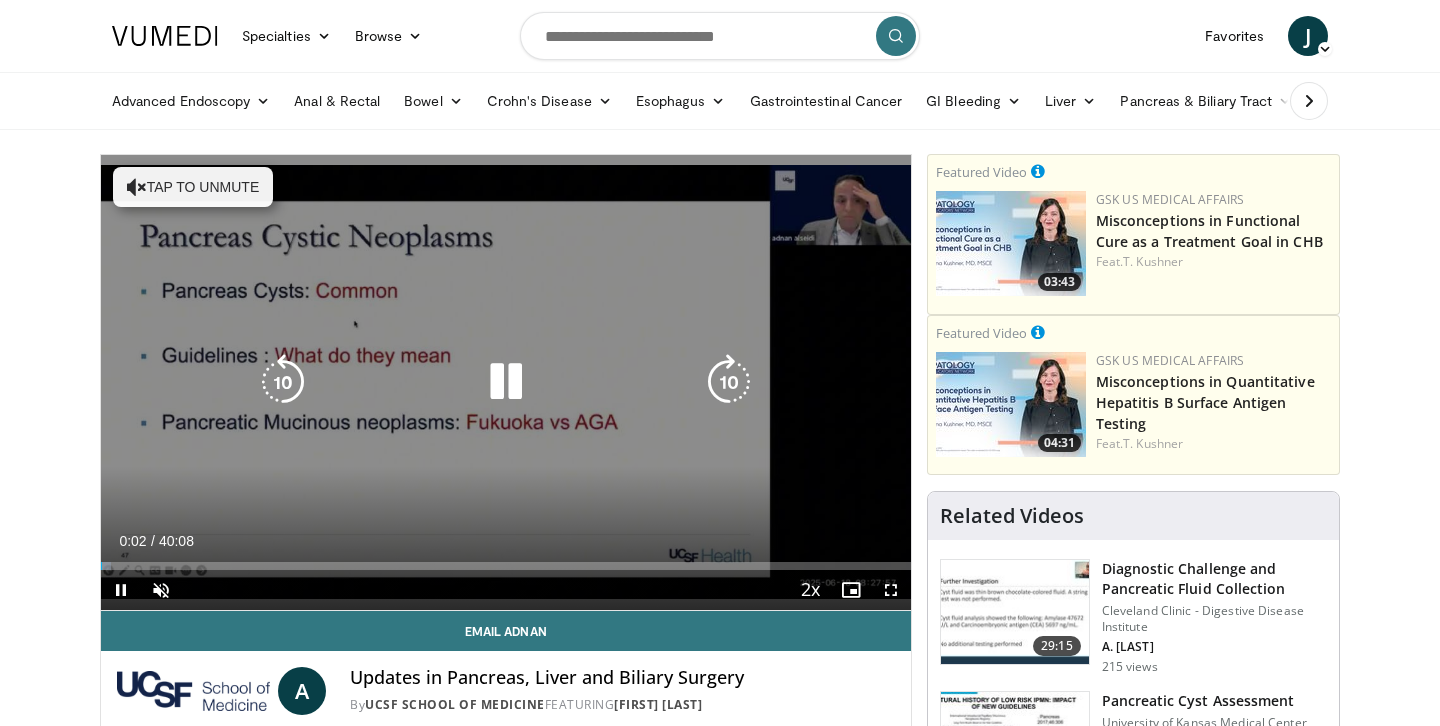 click on "Tap to unmute" at bounding box center (193, 187) 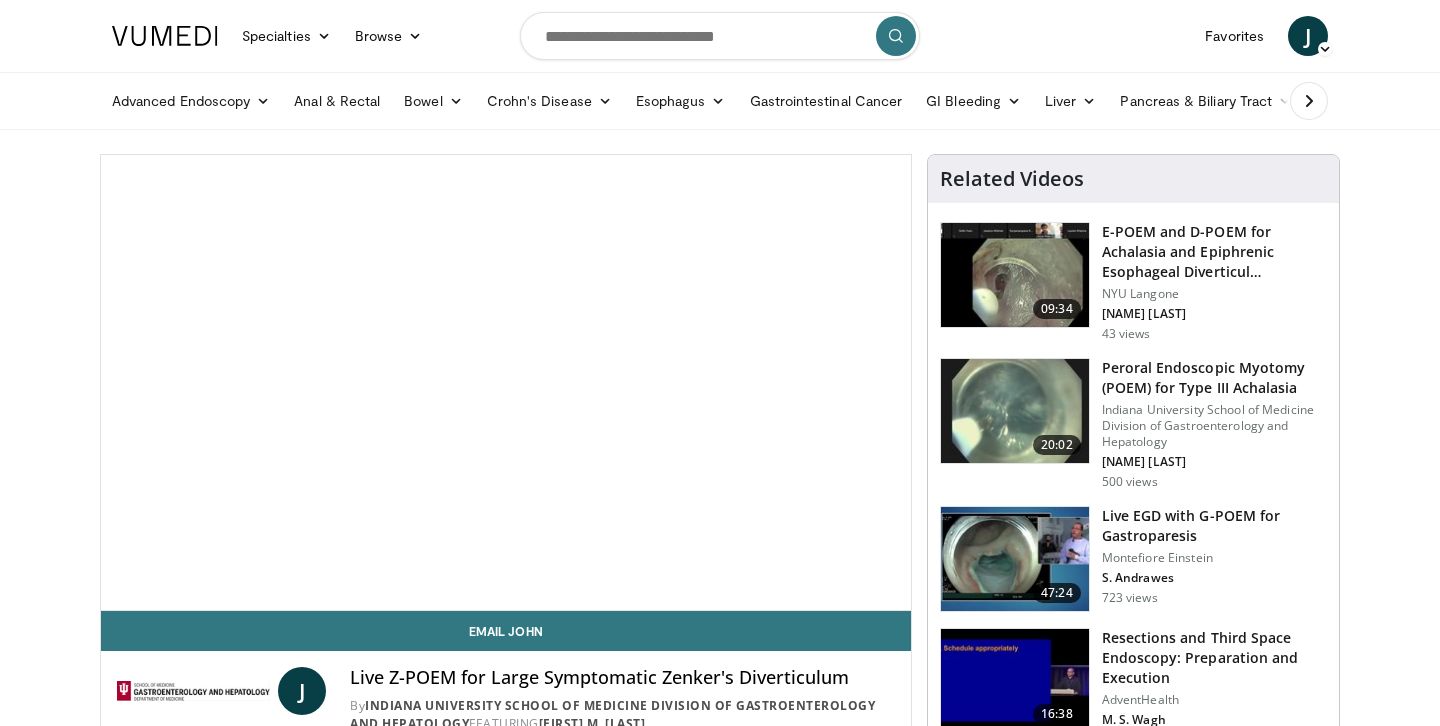 scroll, scrollTop: 0, scrollLeft: 0, axis: both 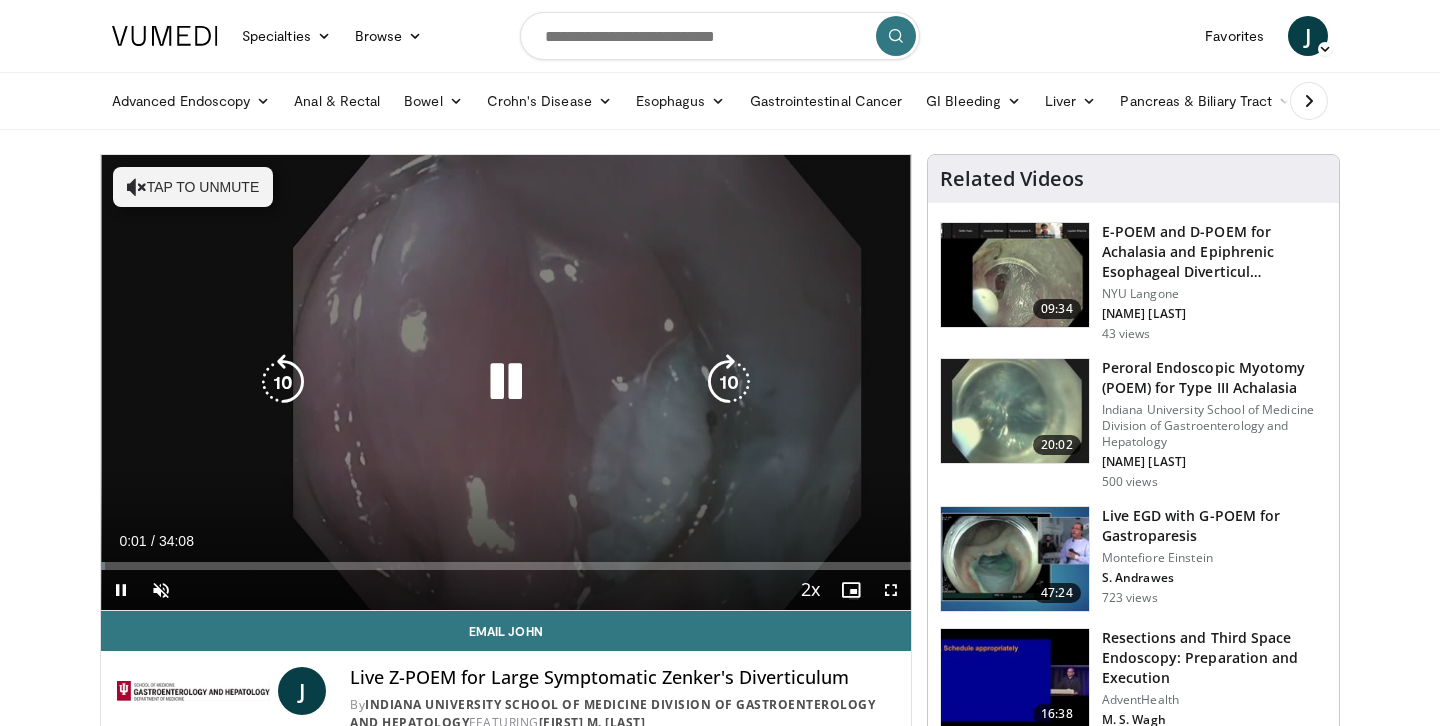 click on "Tap to unmute" at bounding box center [193, 187] 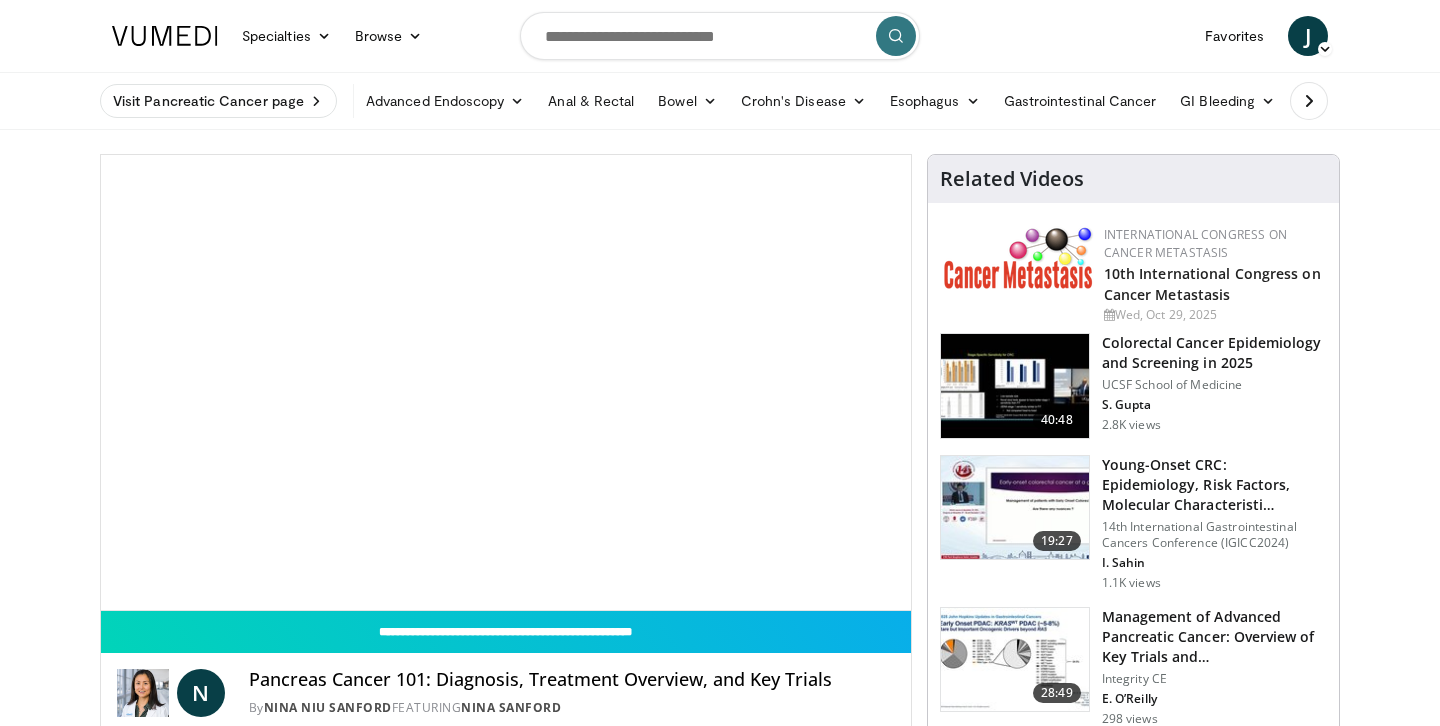 scroll, scrollTop: 0, scrollLeft: 0, axis: both 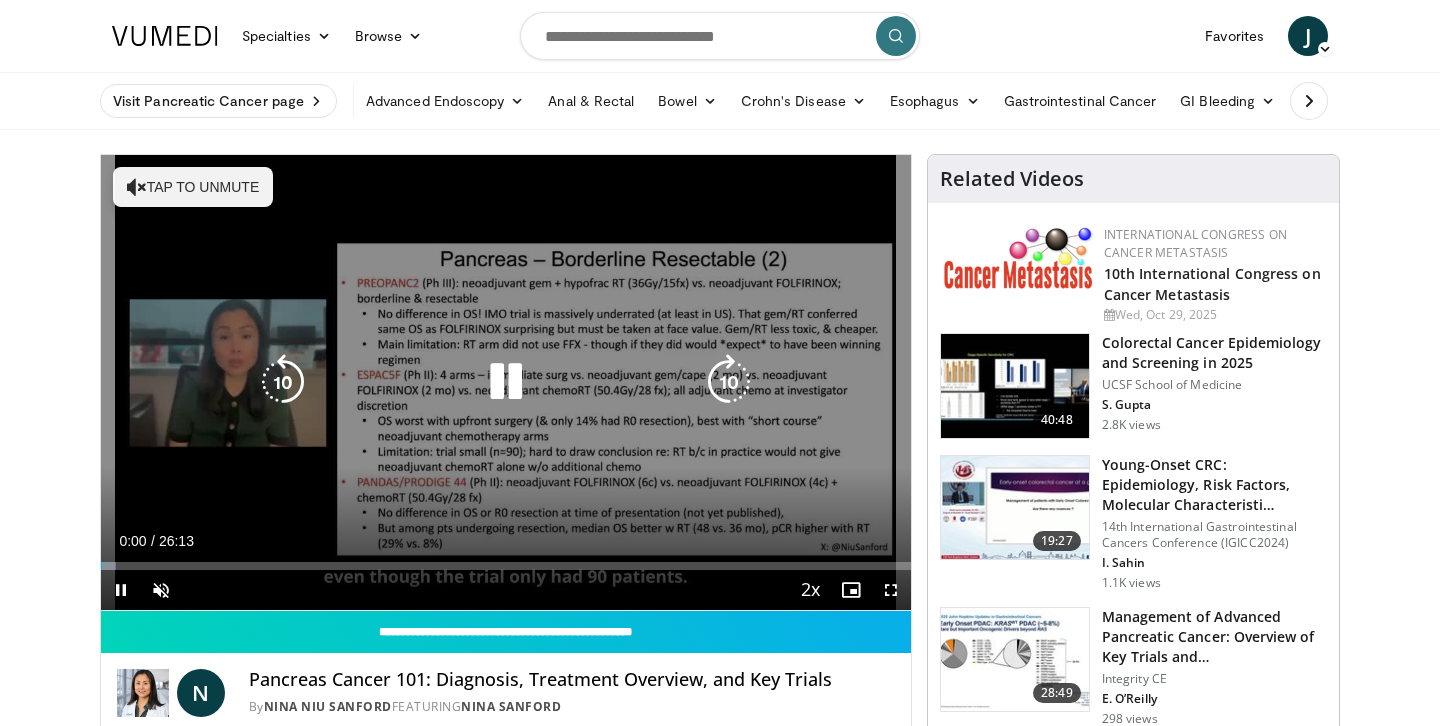 click on "Tap to unmute" at bounding box center (193, 187) 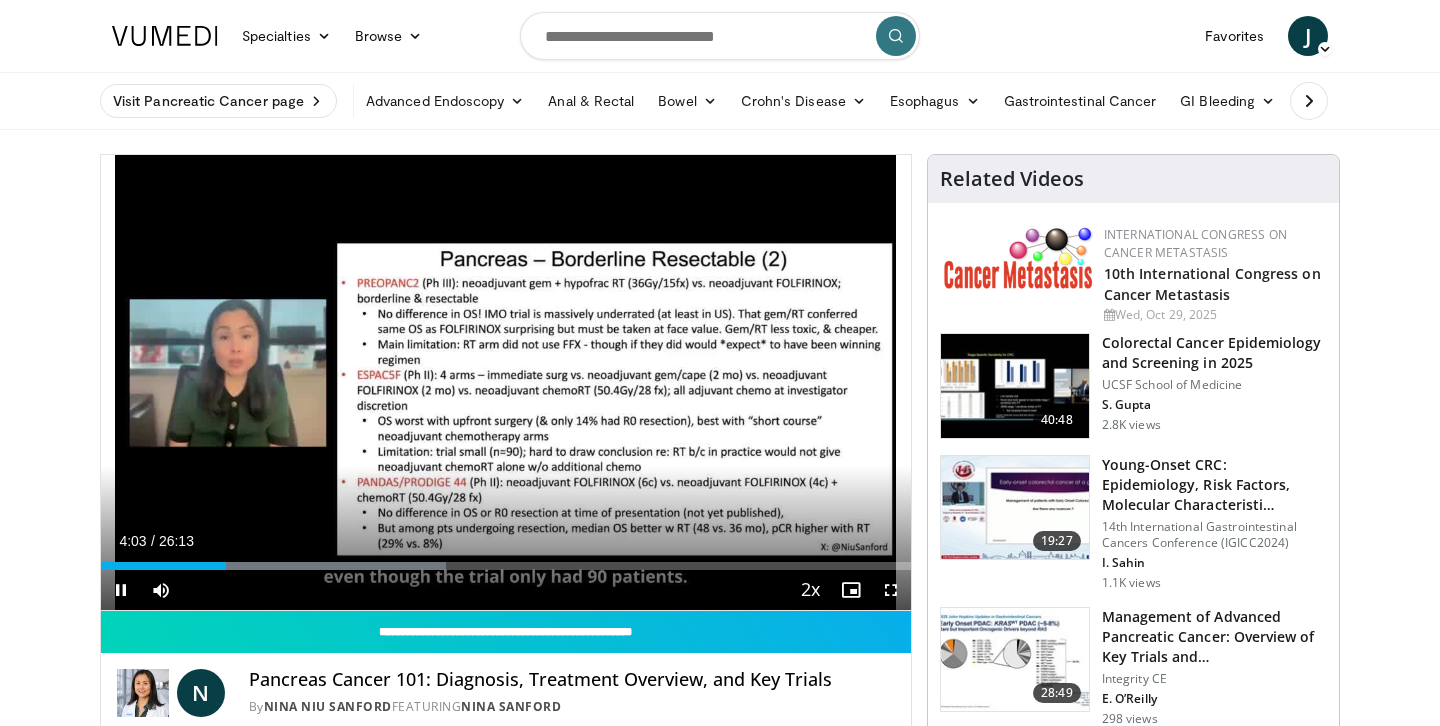 click at bounding box center [851, 590] 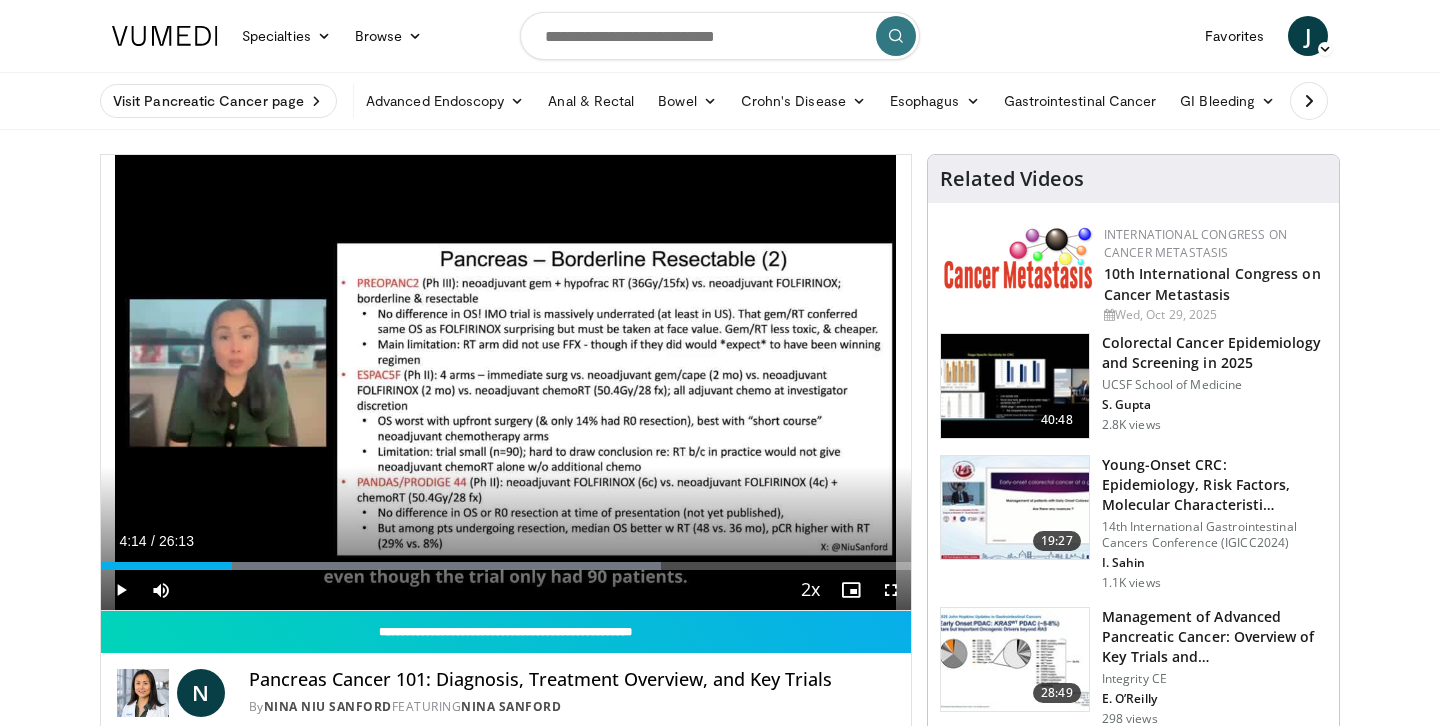 click at bounding box center (891, 590) 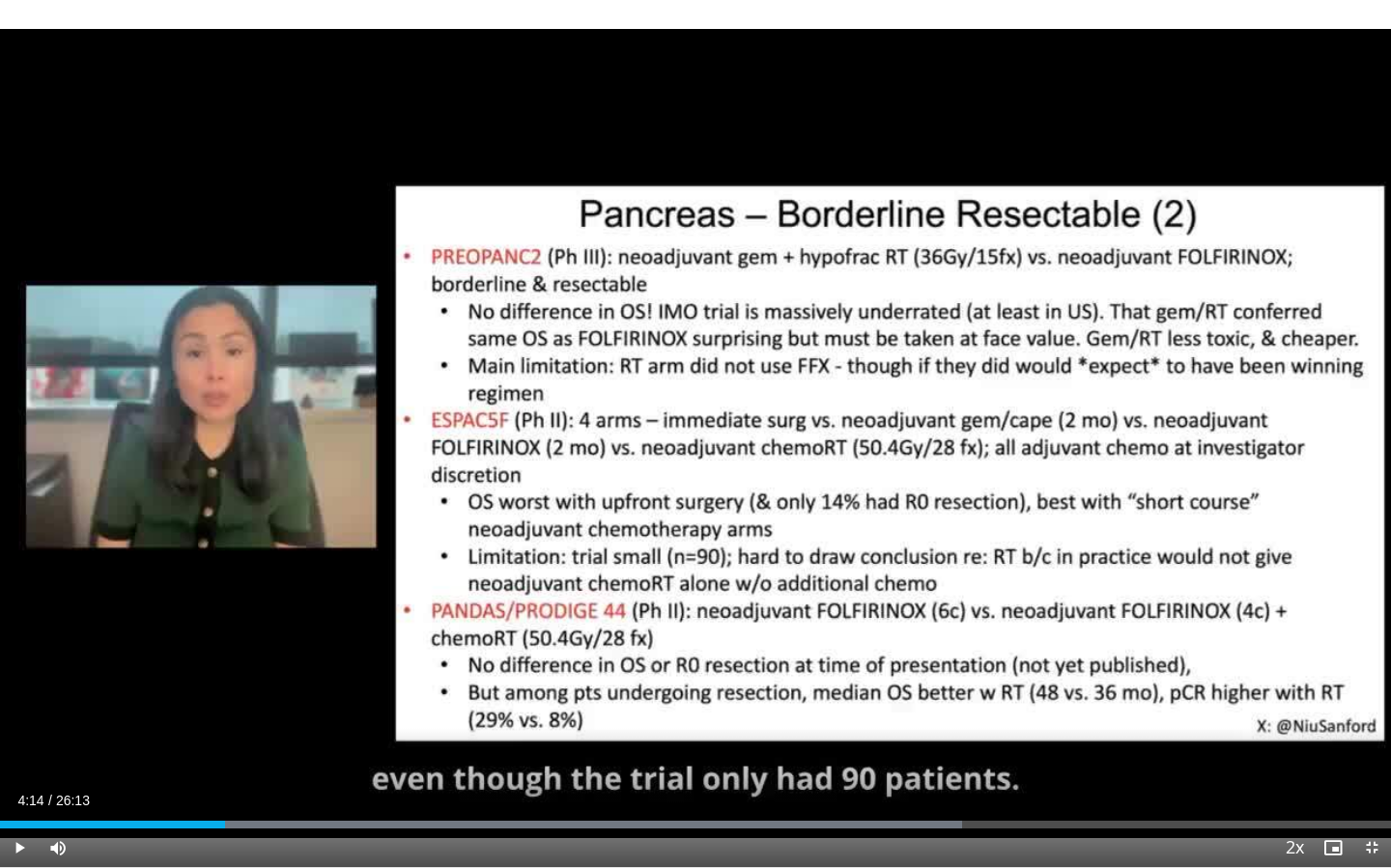 click at bounding box center (19, 848) 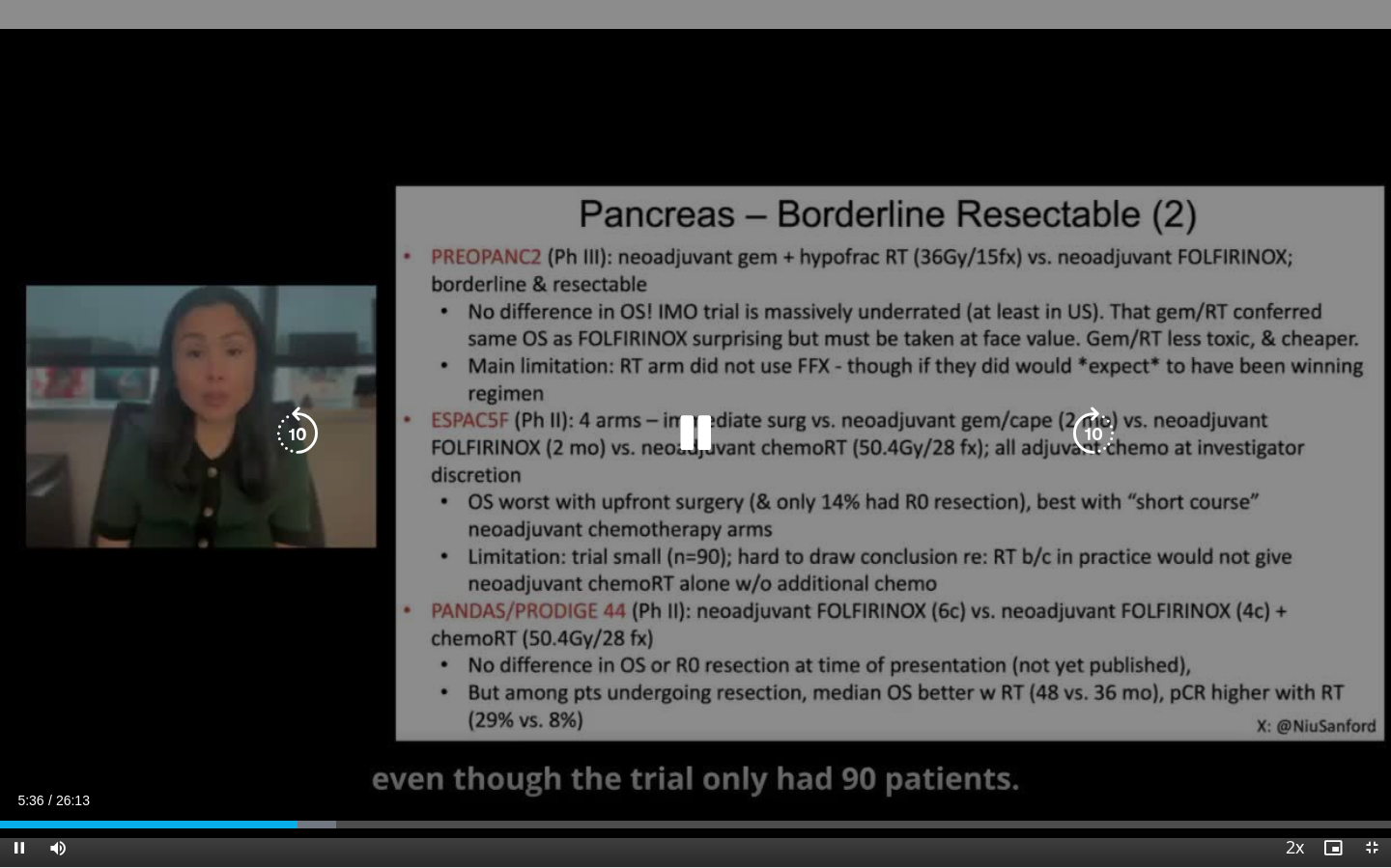 click on "10 seconds
Tap to unmute" at bounding box center (696, 434) 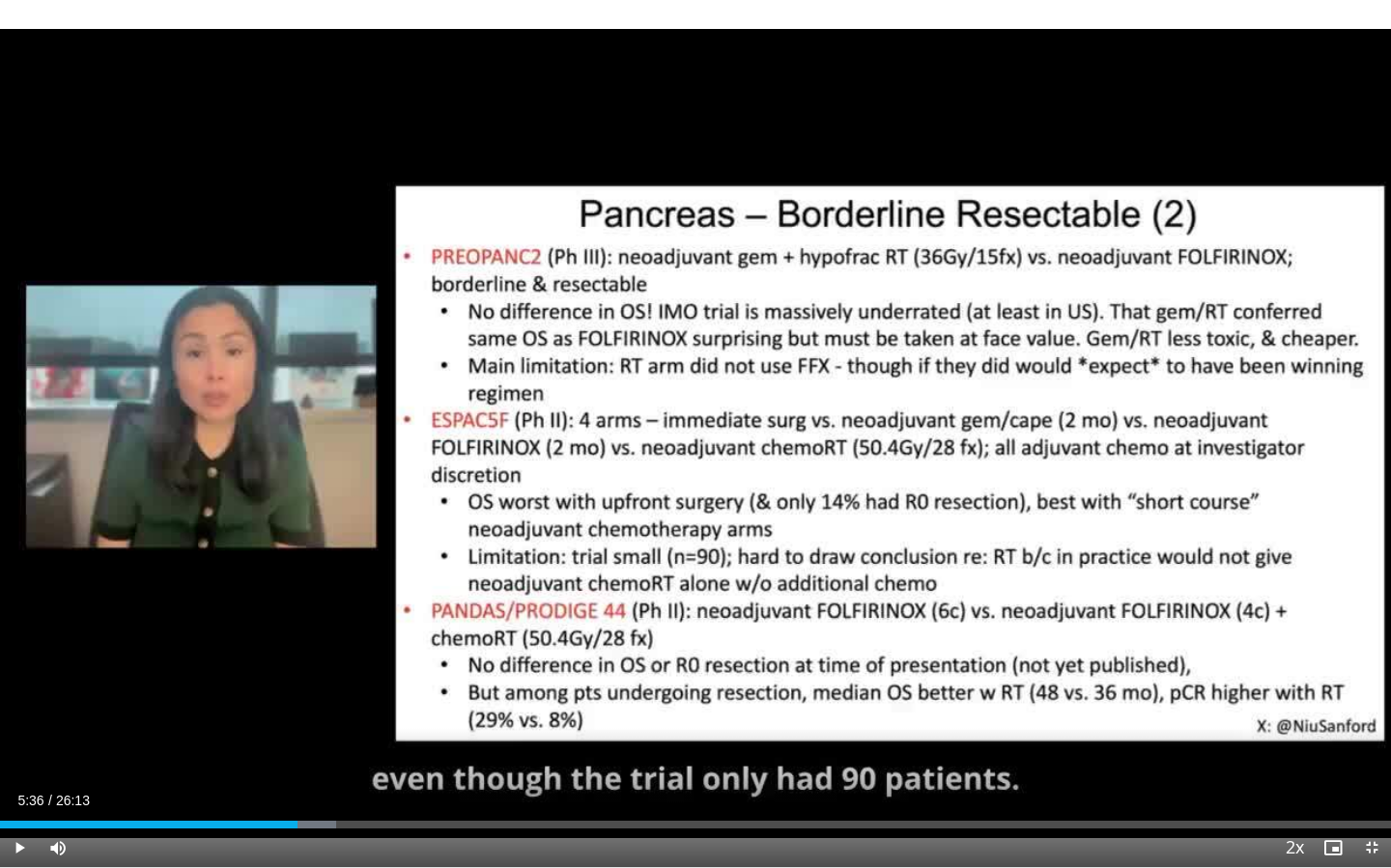 click at bounding box center (19, 848) 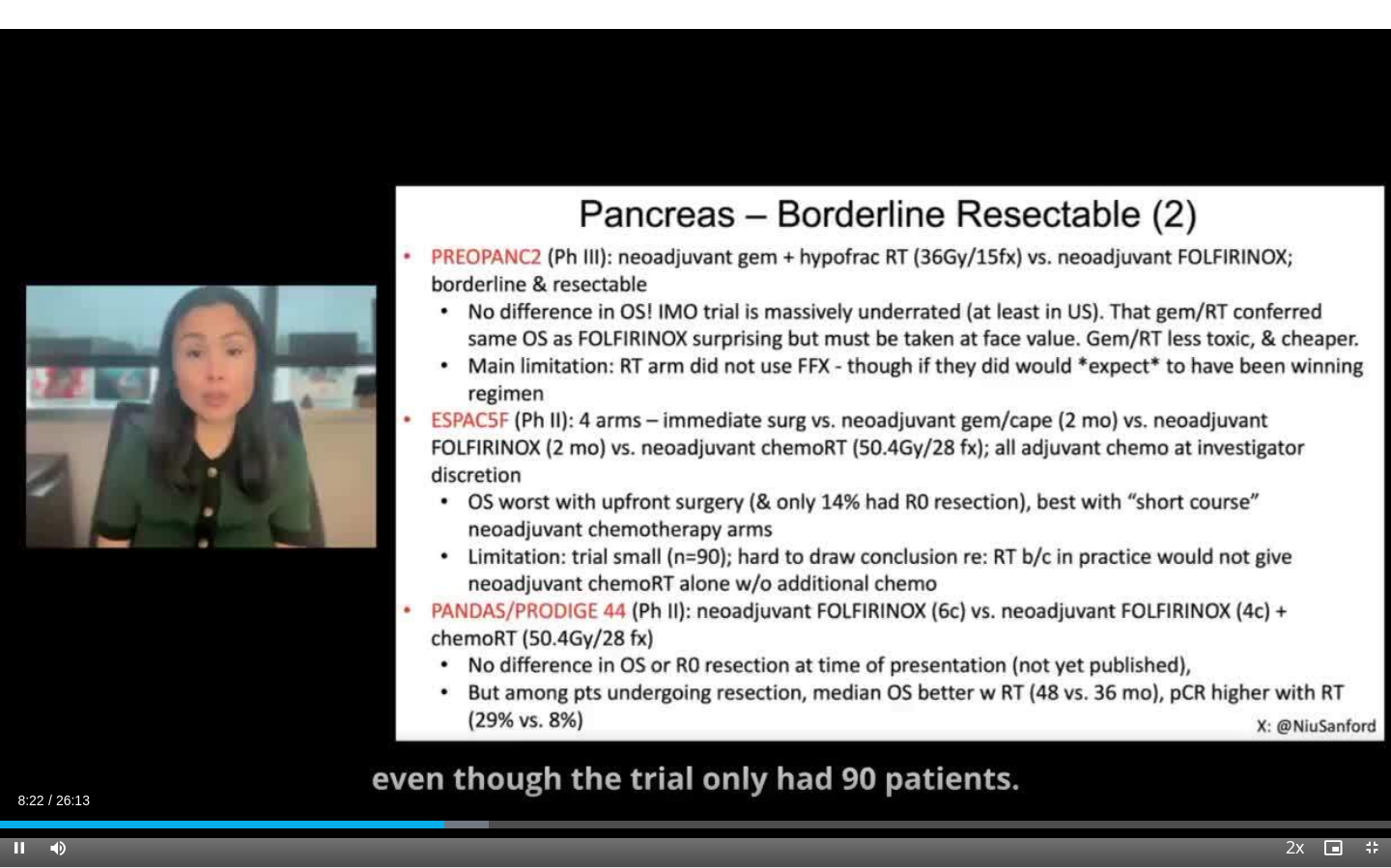 click at bounding box center (1372, 848) 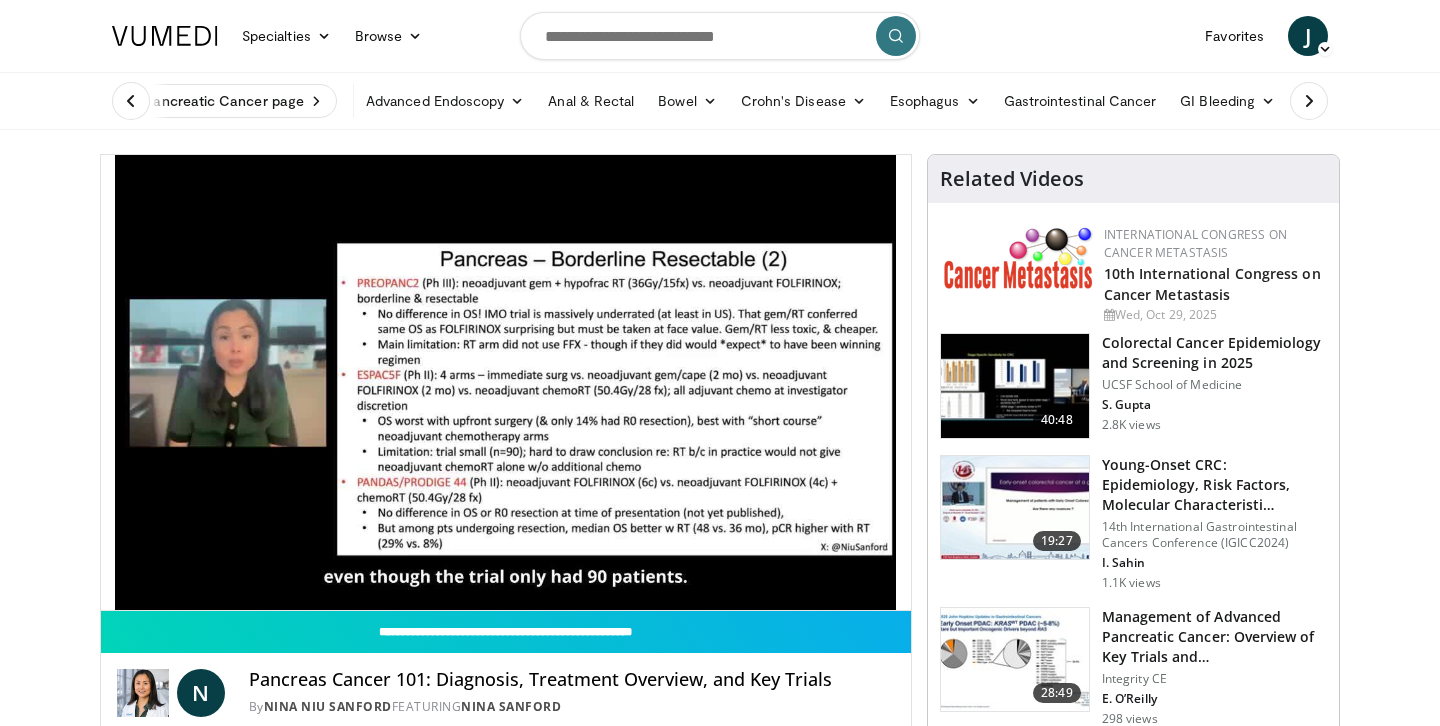 click on "10 seconds
Tap to unmute" at bounding box center (506, 382) 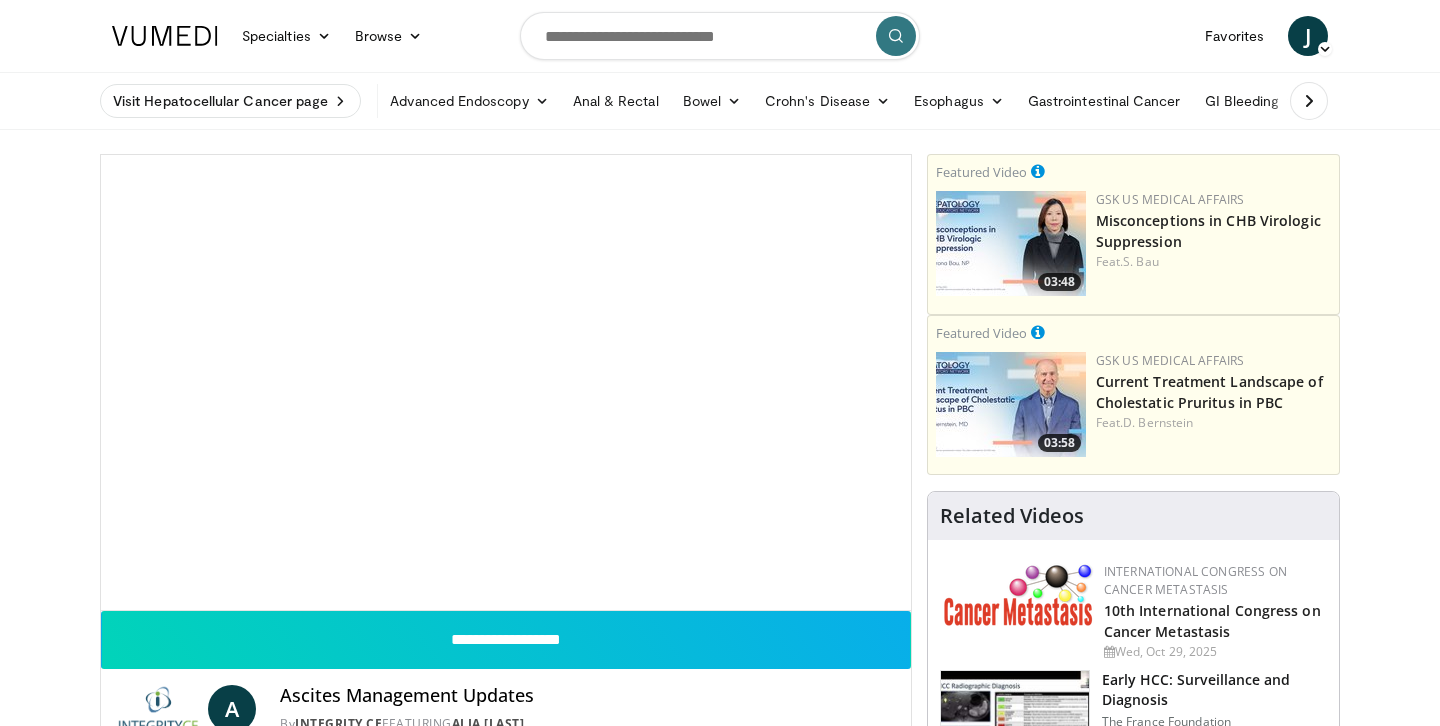 scroll, scrollTop: 0, scrollLeft: 0, axis: both 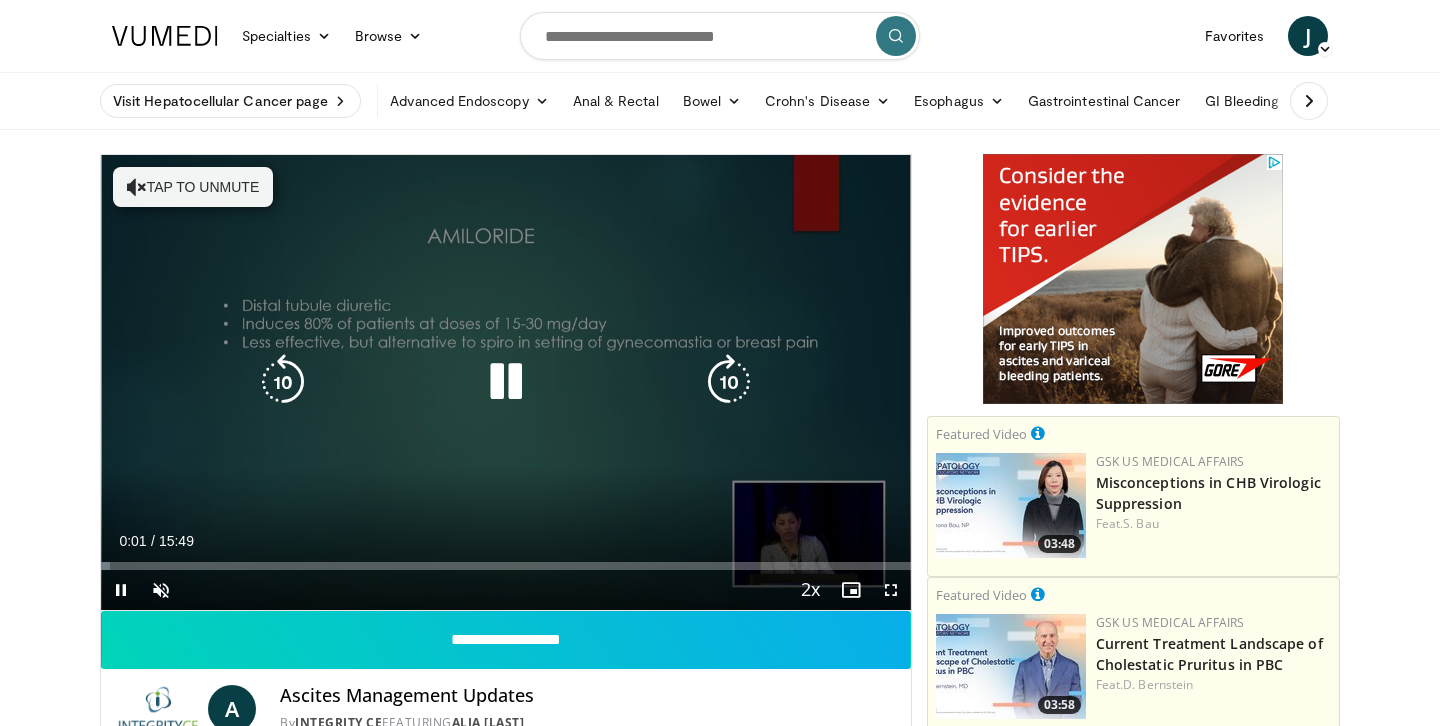 click on "Tap to unmute" at bounding box center (193, 187) 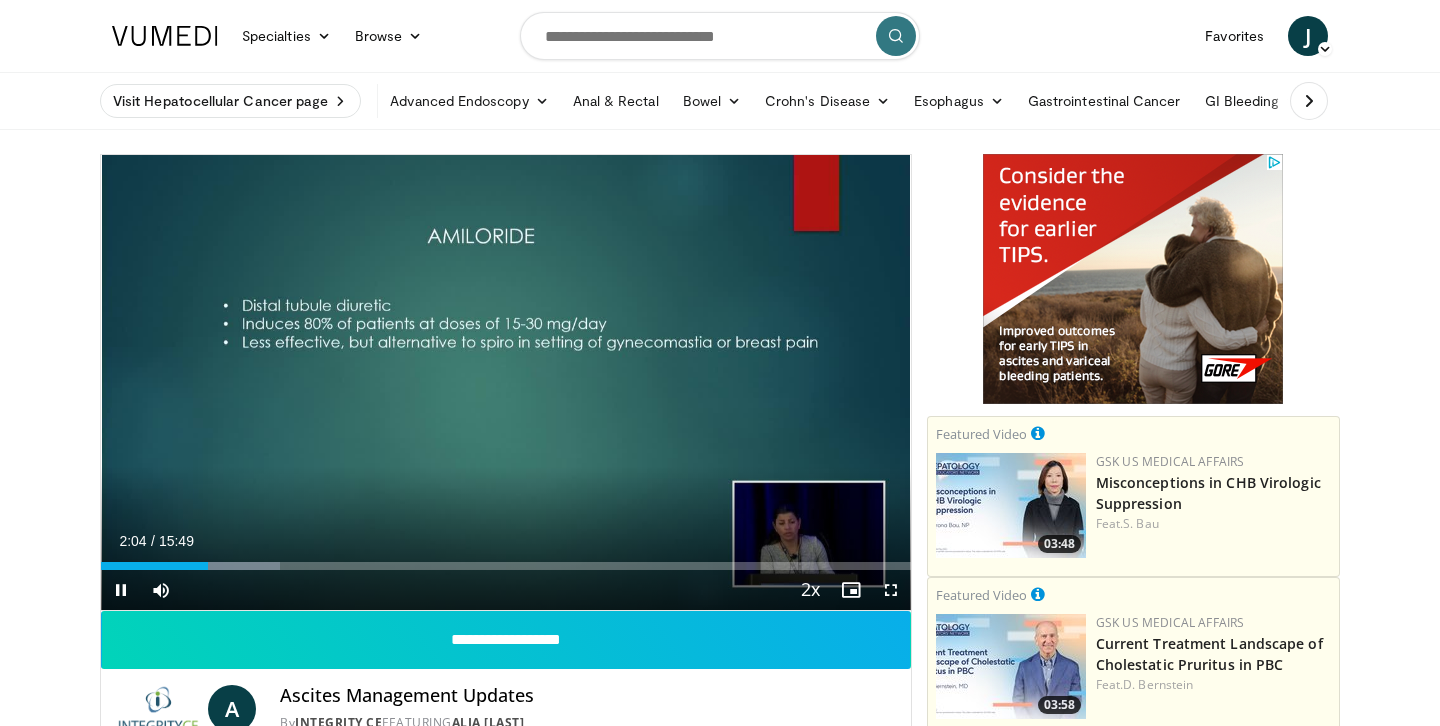 click at bounding box center (121, 590) 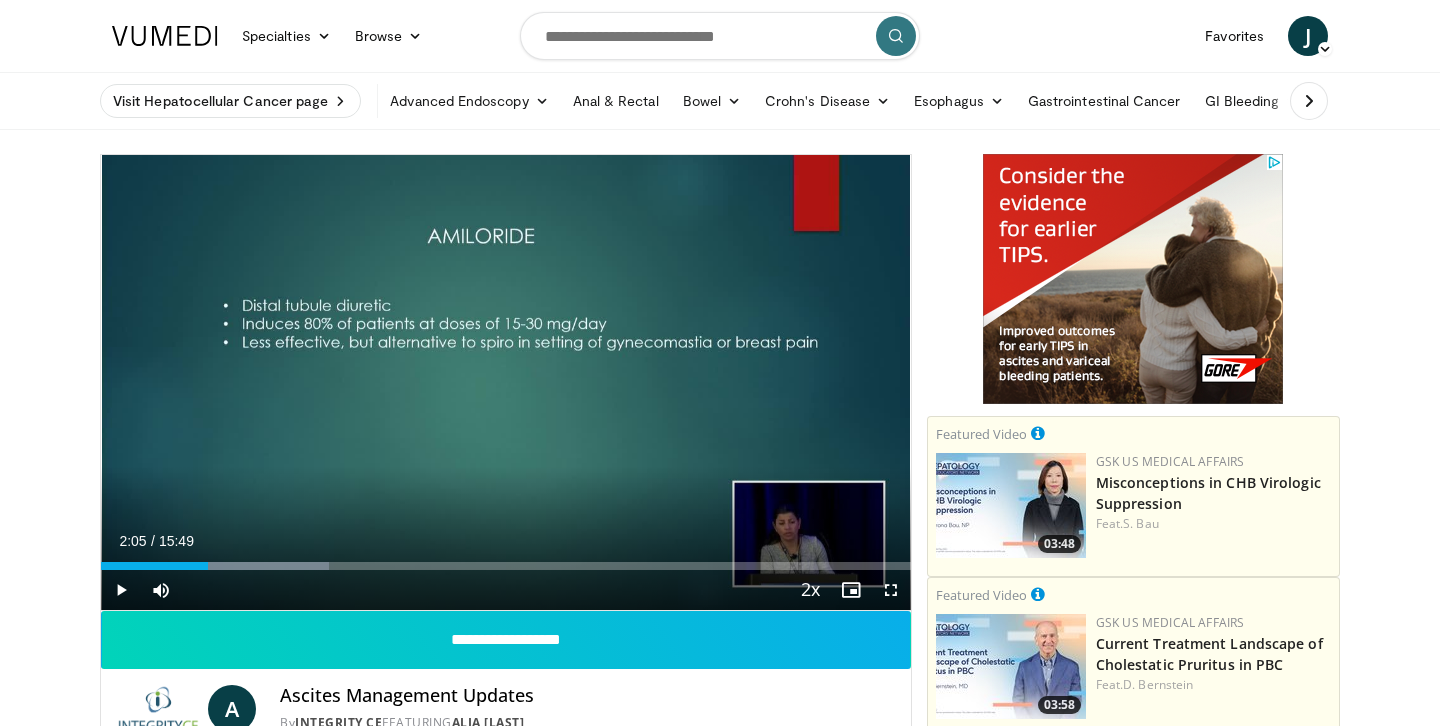 click at bounding box center [121, 590] 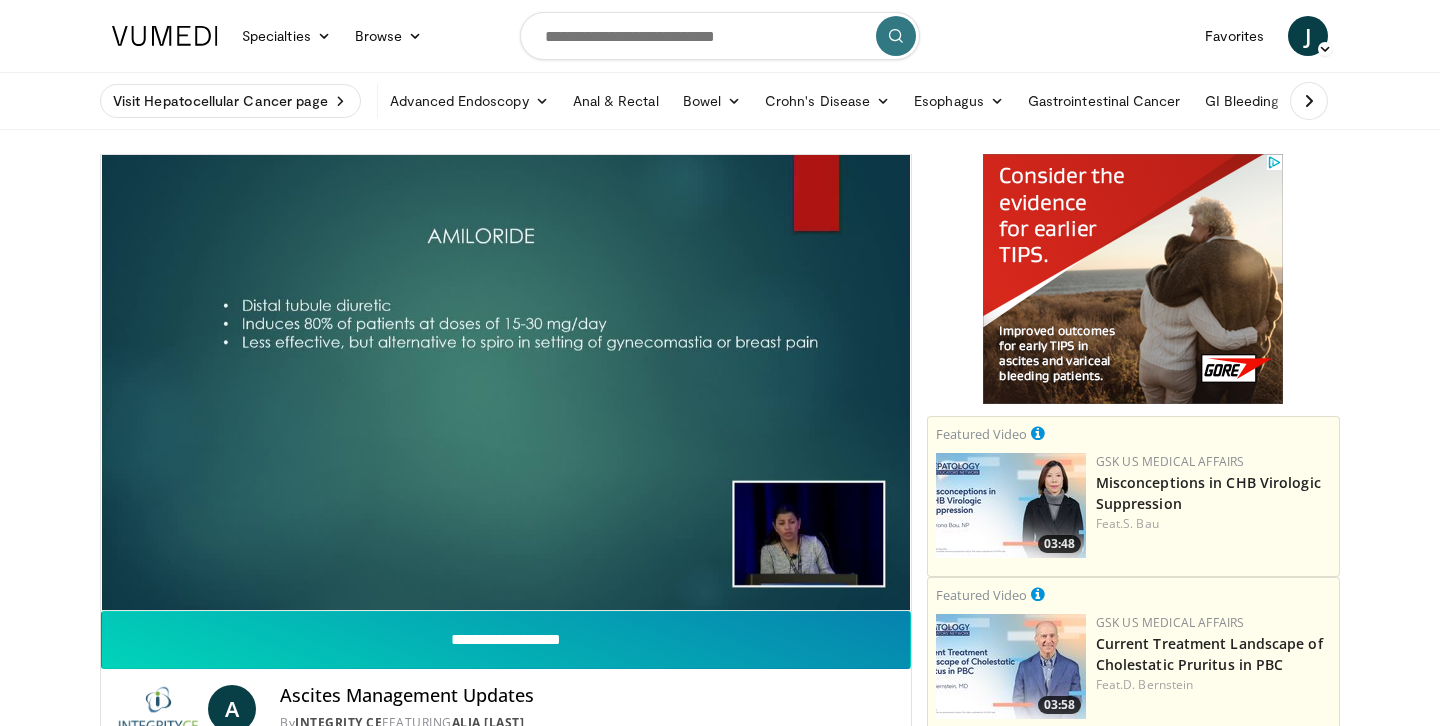 scroll, scrollTop: 0, scrollLeft: 0, axis: both 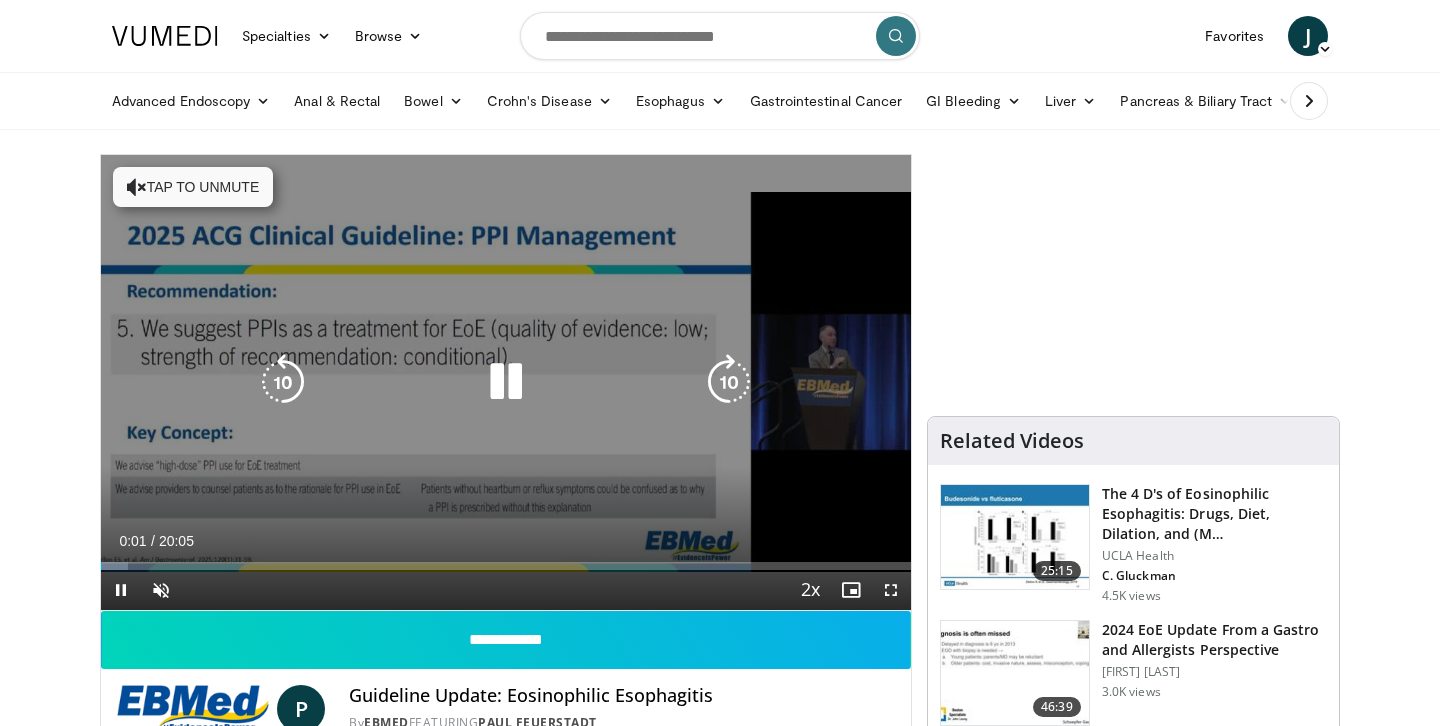 click on "Tap to unmute" at bounding box center [193, 187] 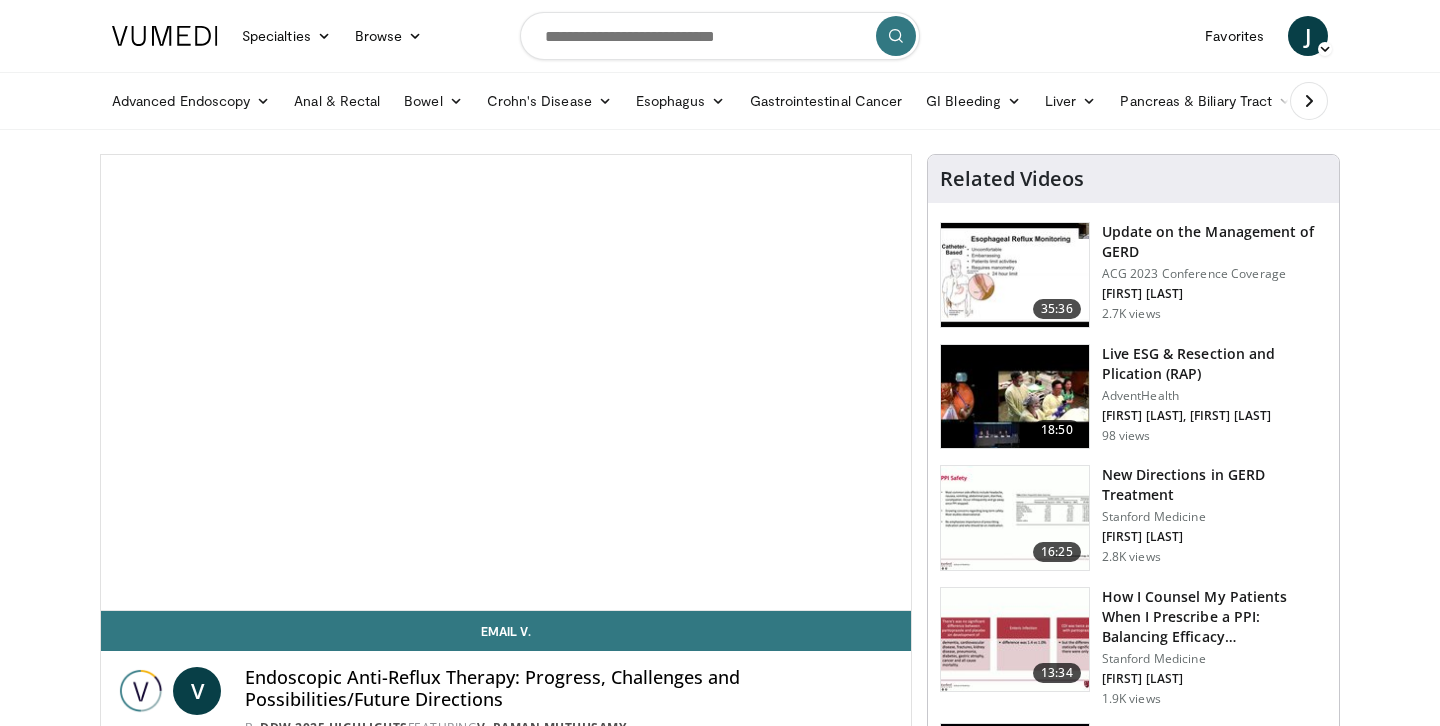 scroll, scrollTop: 0, scrollLeft: 0, axis: both 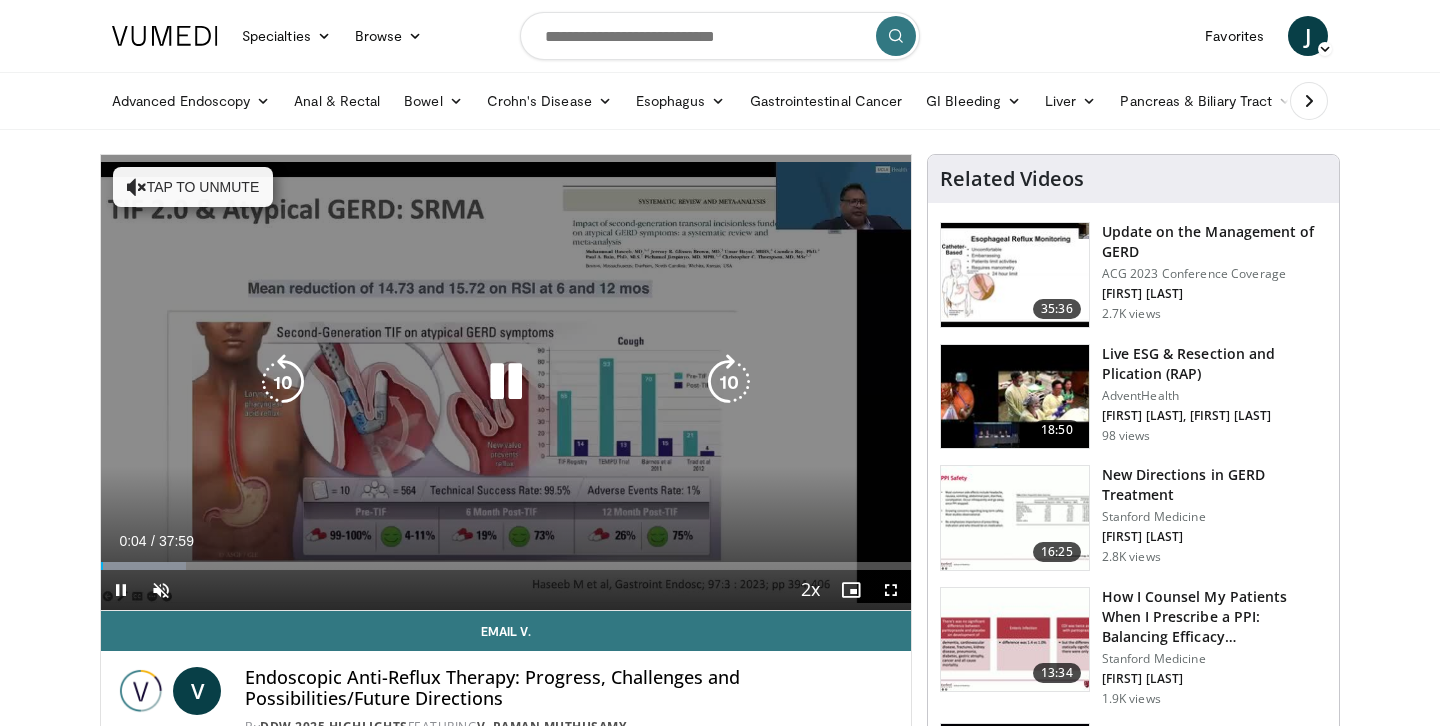 click on "Tap to unmute" at bounding box center [193, 187] 